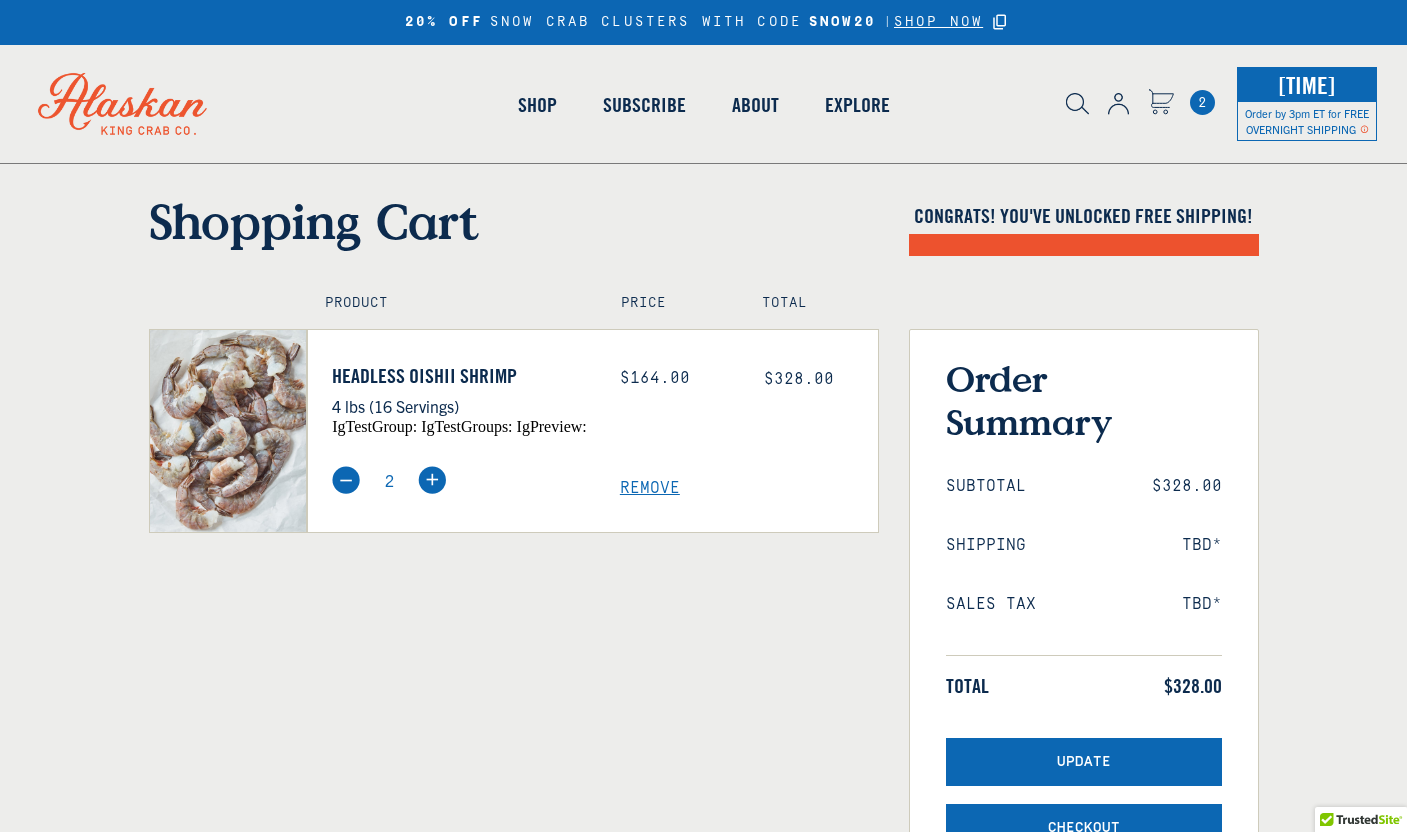scroll, scrollTop: 0, scrollLeft: 0, axis: both 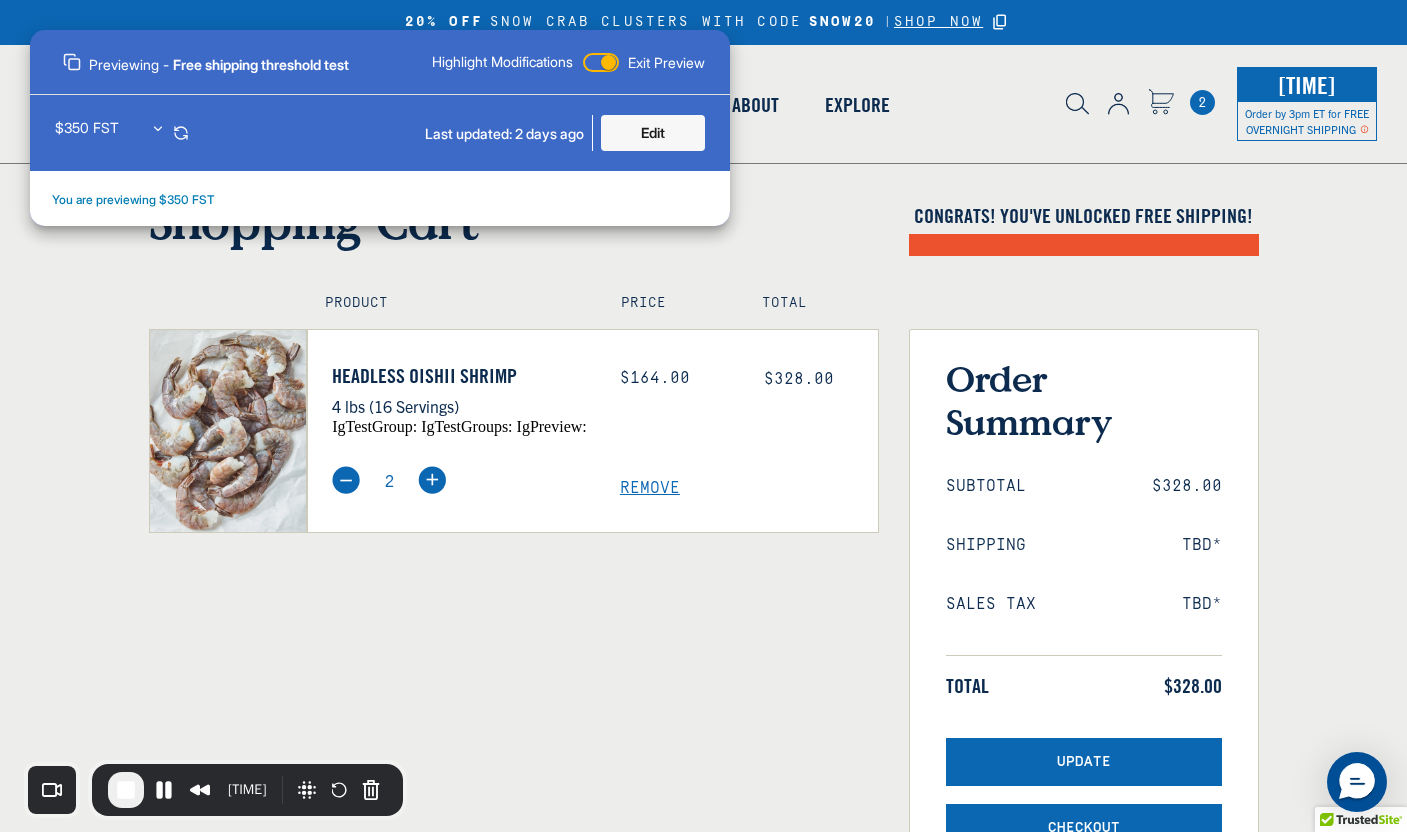 click at bounding box center [432, 480] 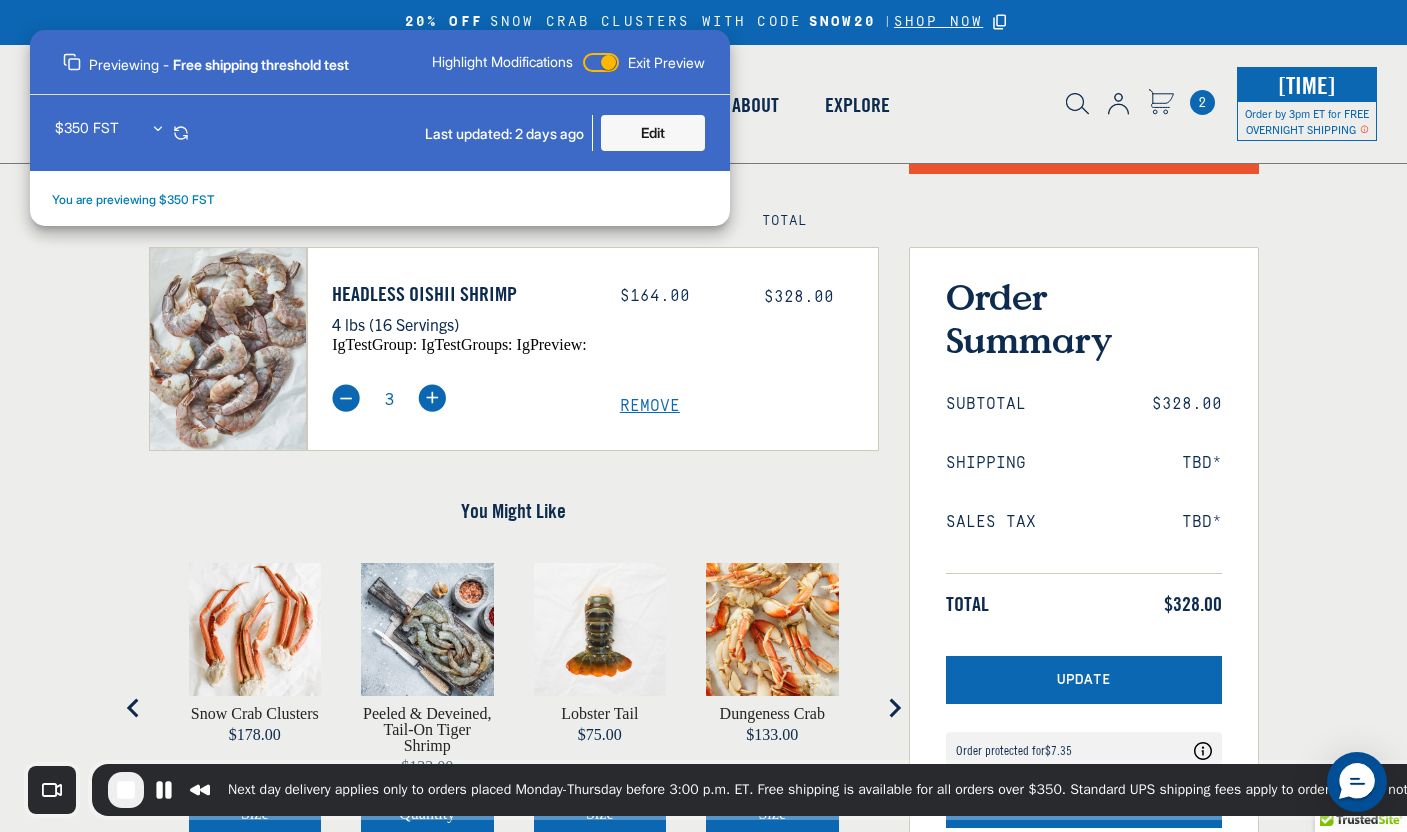 scroll, scrollTop: 86, scrollLeft: 0, axis: vertical 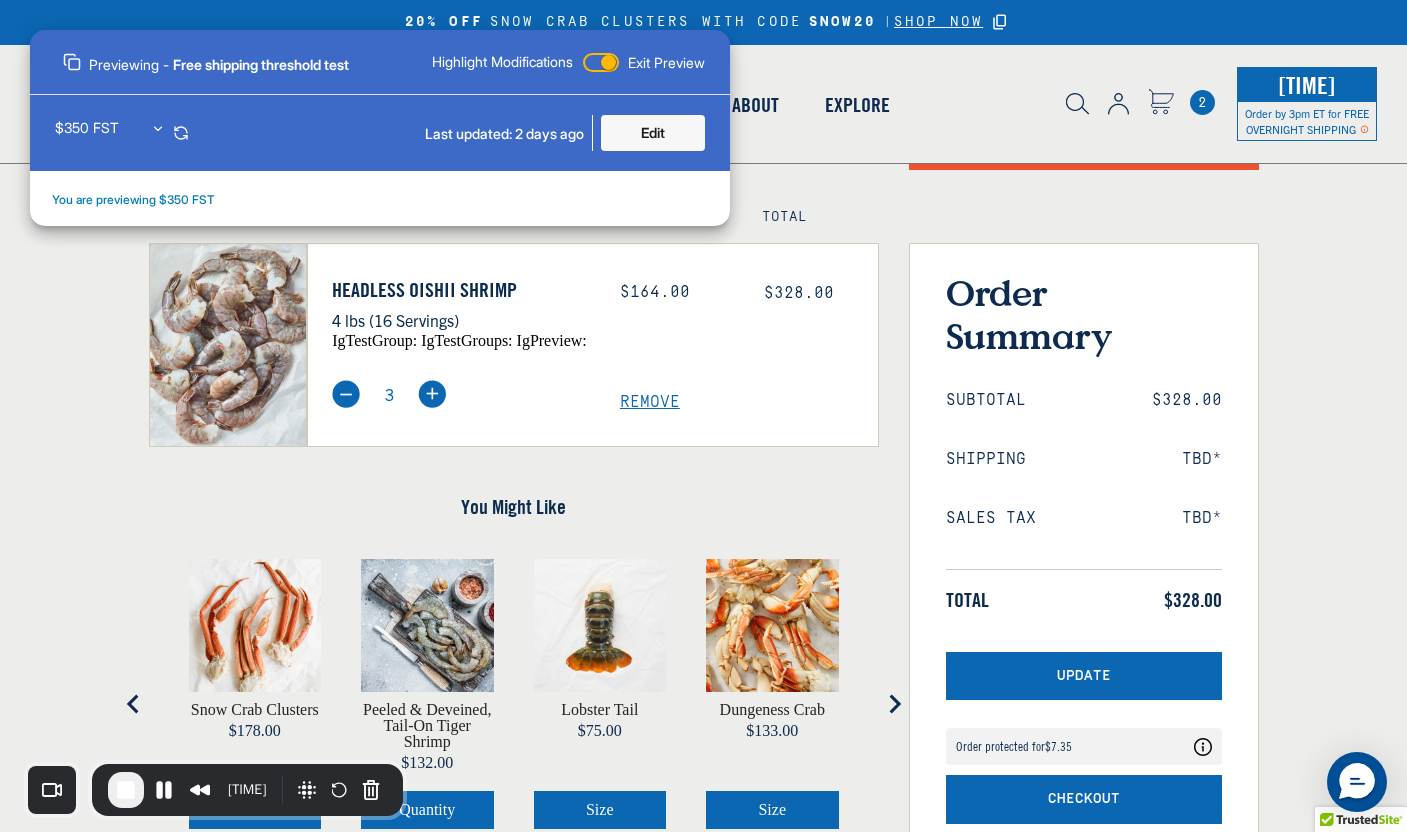 click at bounding box center (432, 394) 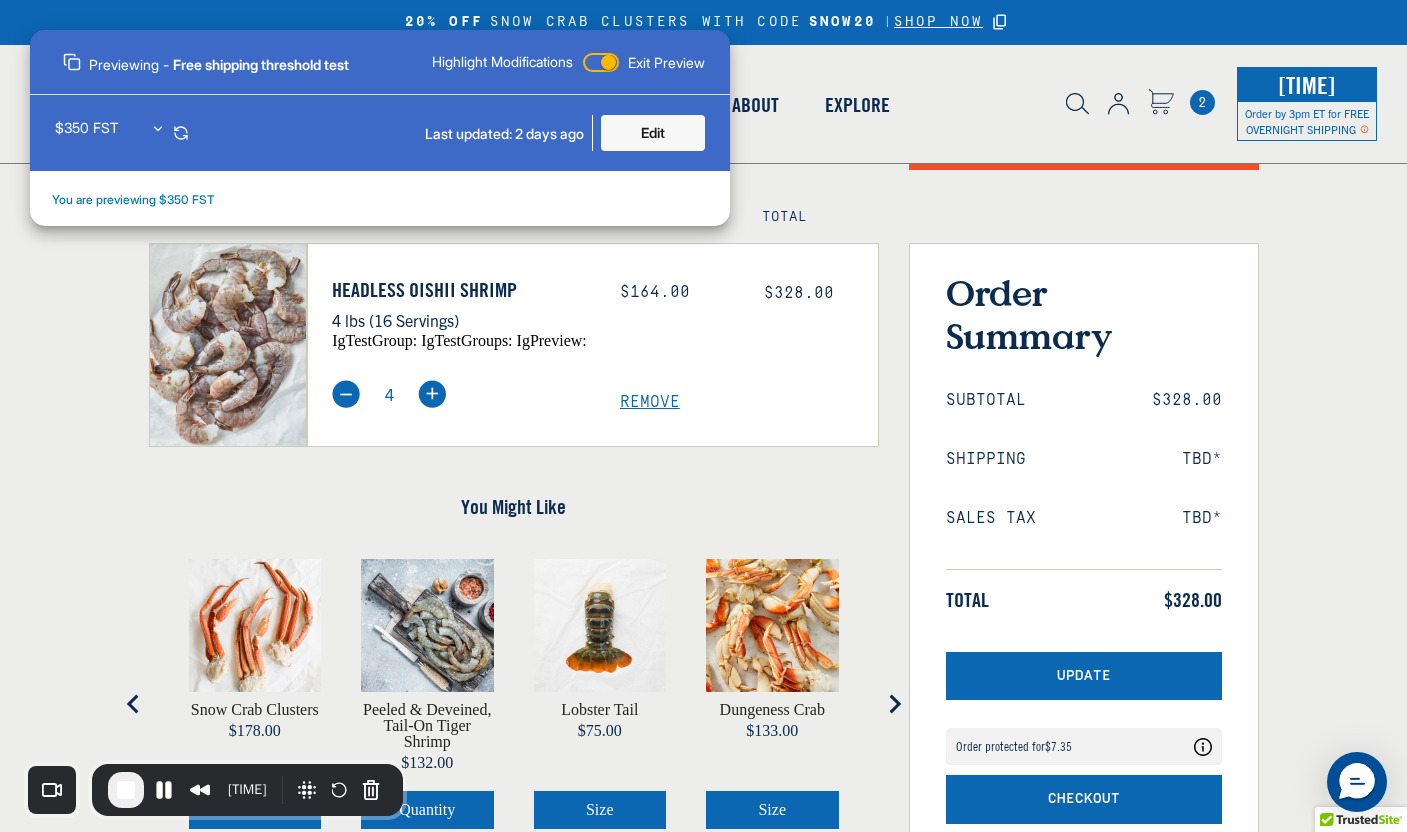click on "Update" at bounding box center [1084, 676] 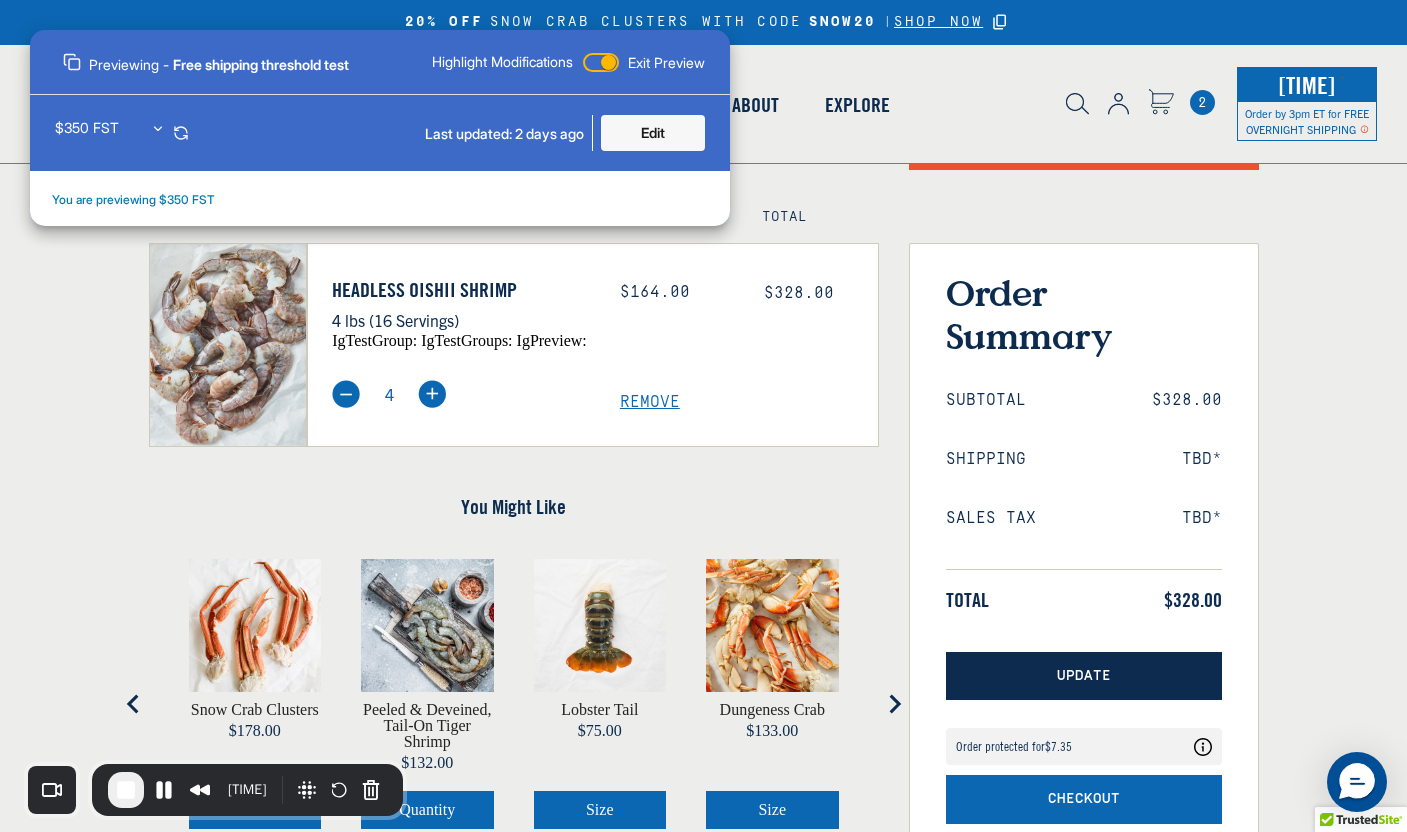 click on "Subtotal
$328.00
Shipping
TBD*
Sales Tax
TBD*
Total
$328.00" at bounding box center (1084, 501) 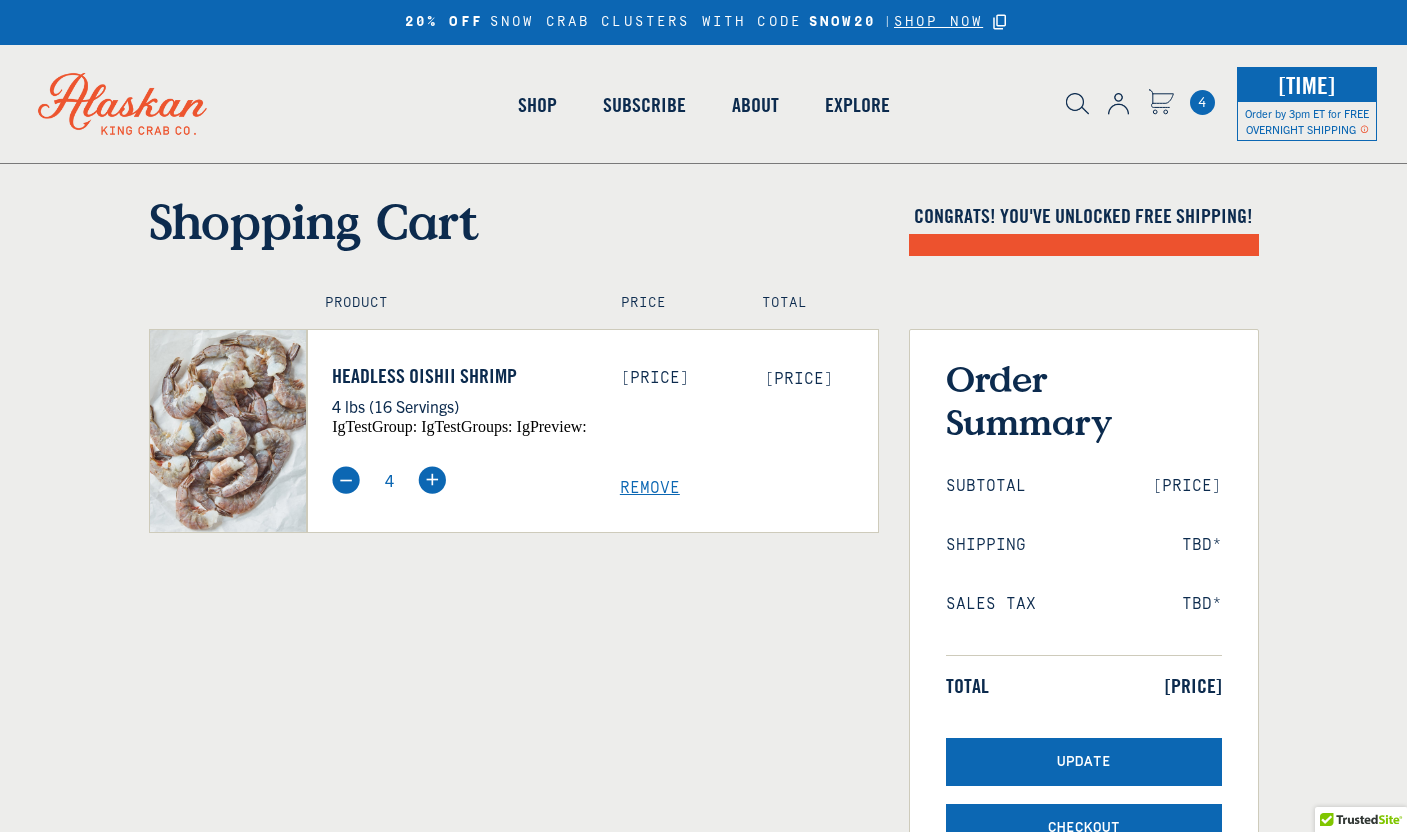 scroll, scrollTop: 0, scrollLeft: 0, axis: both 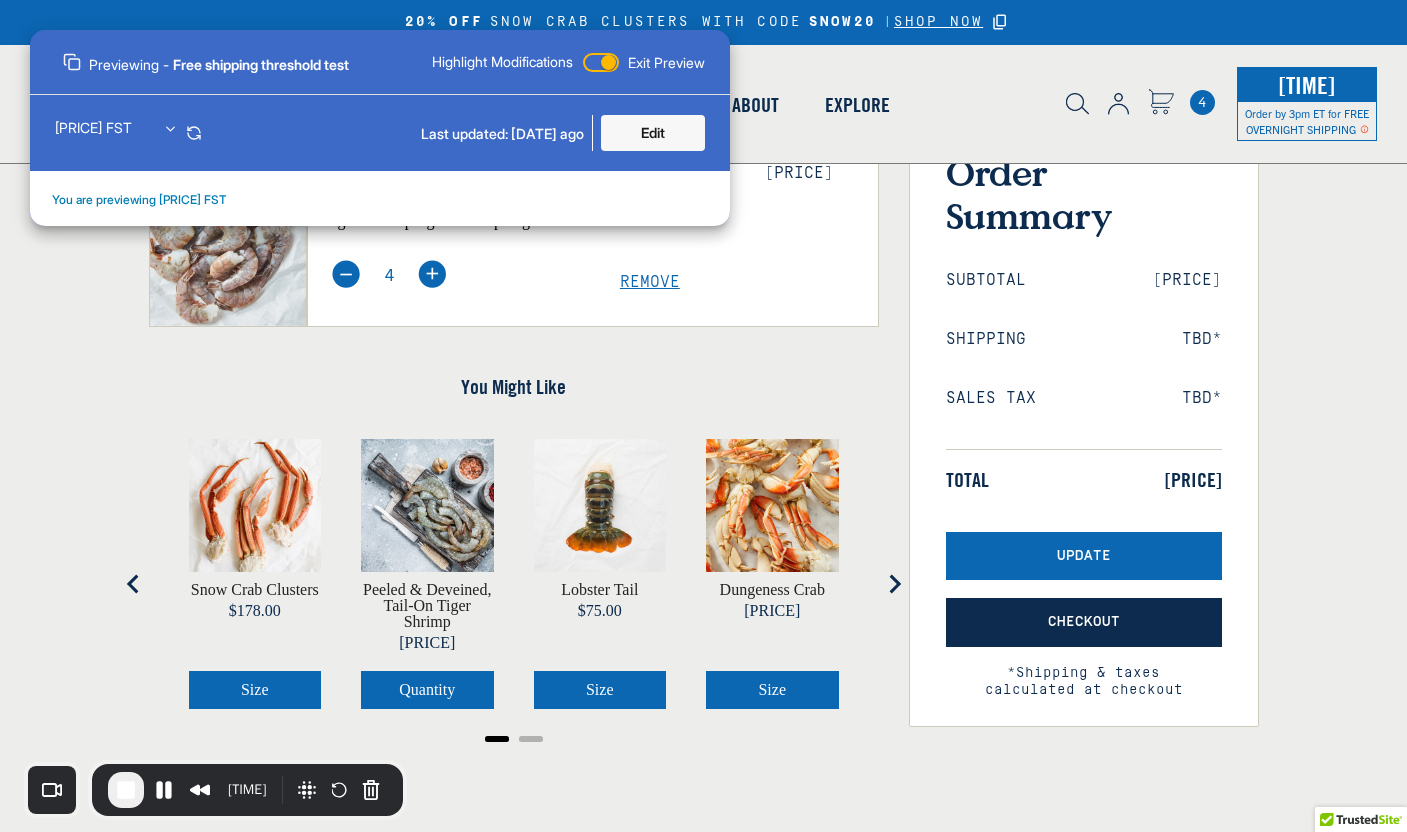 click on "Checkout" at bounding box center [1084, 622] 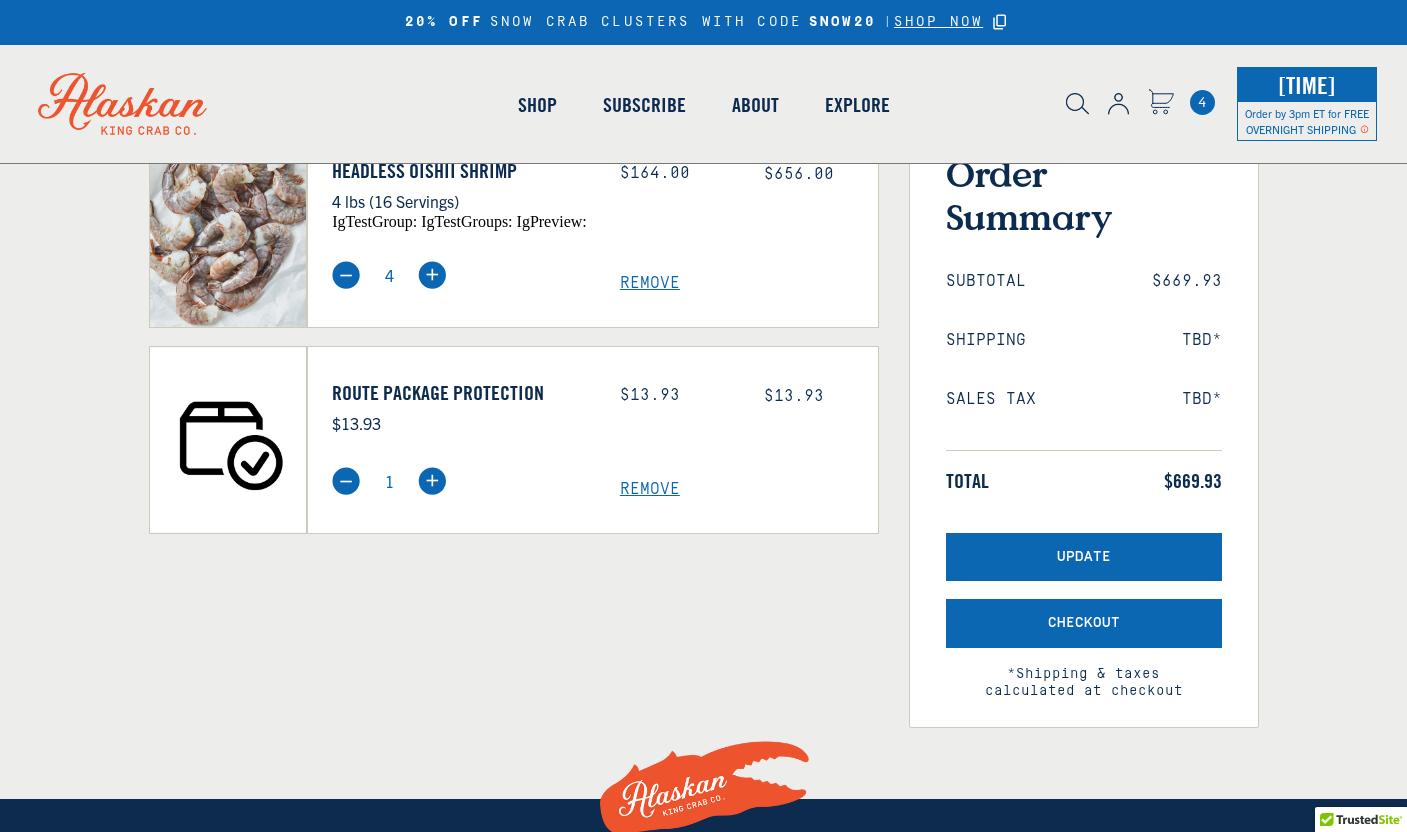 scroll, scrollTop: 0, scrollLeft: 0, axis: both 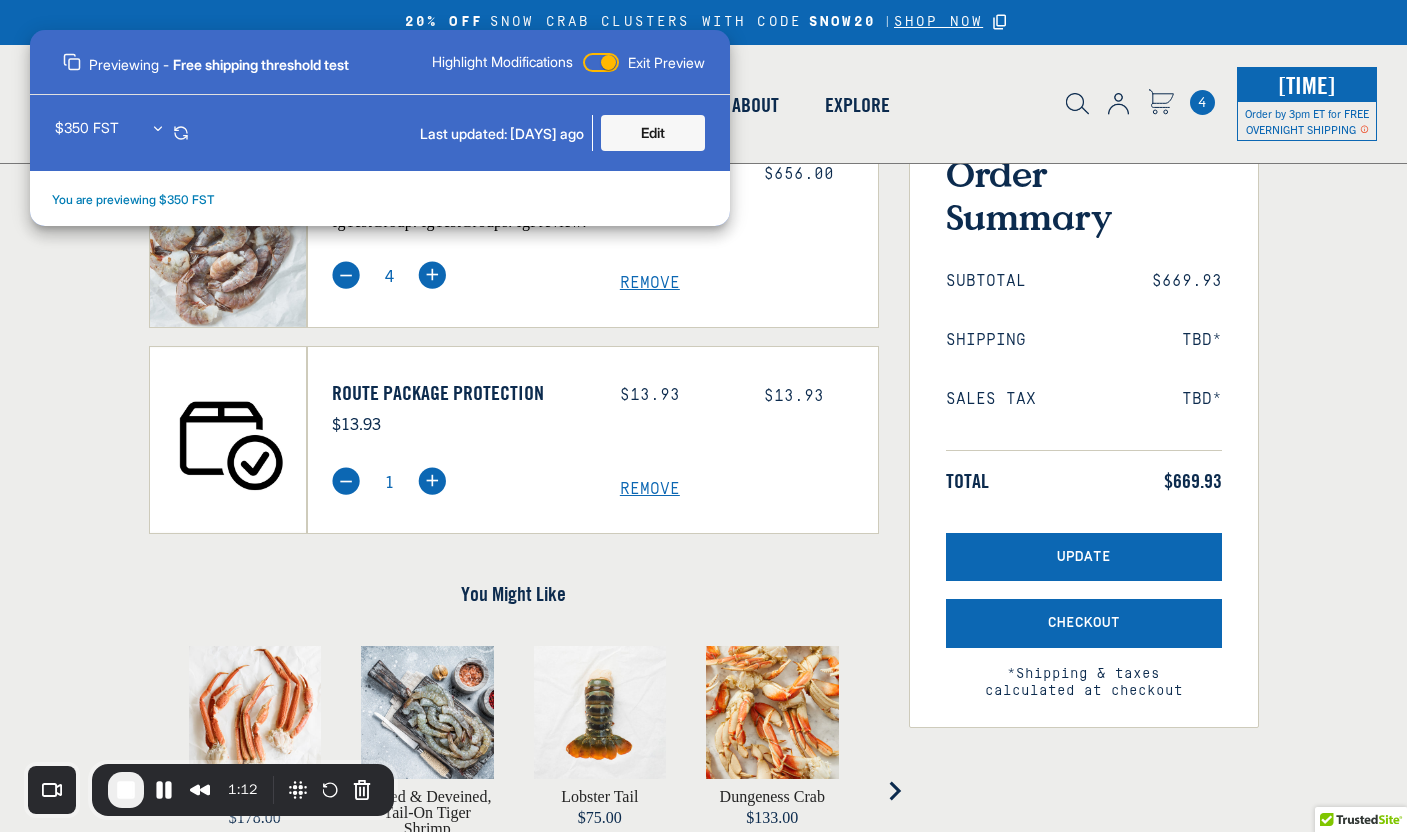 click 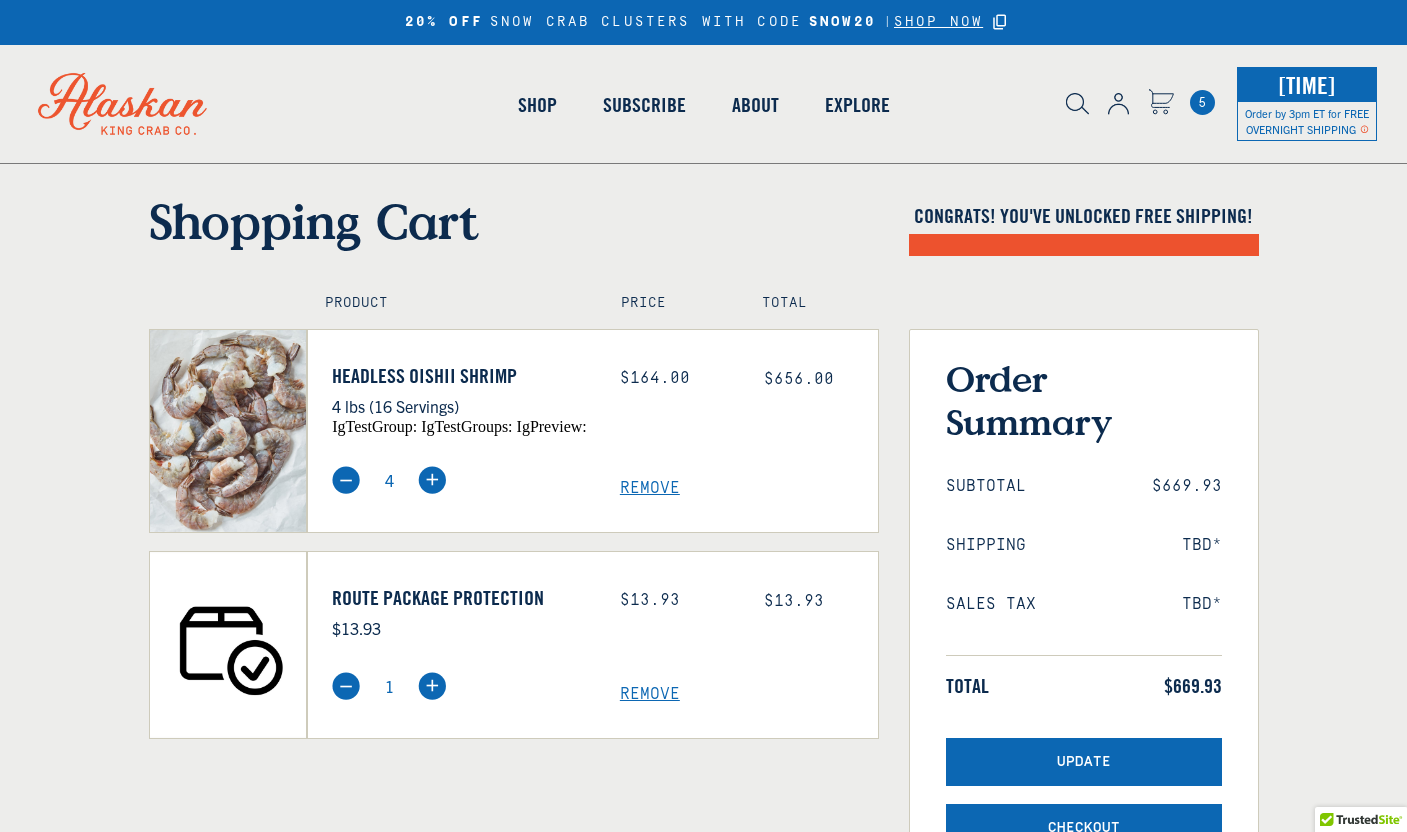 scroll, scrollTop: 0, scrollLeft: 0, axis: both 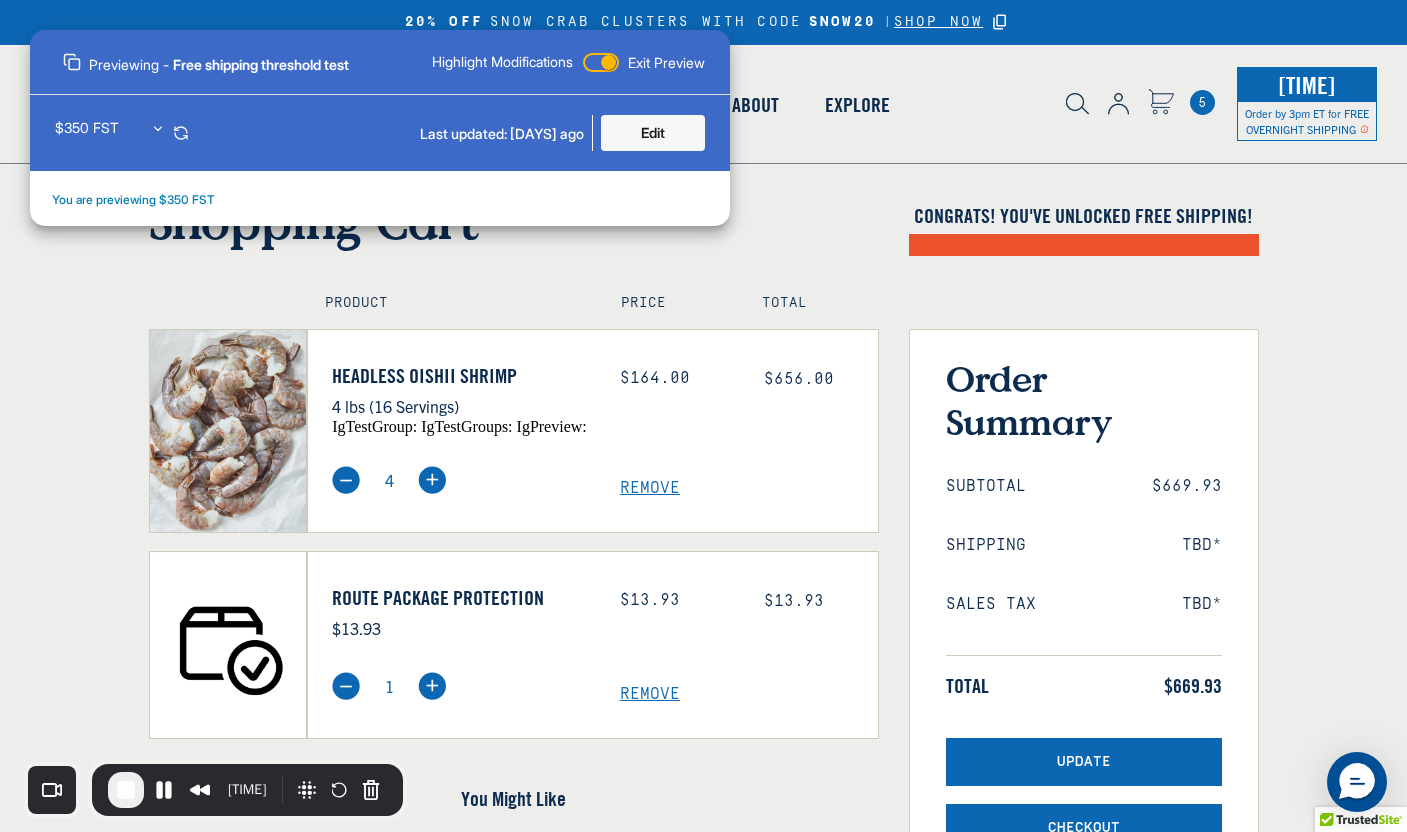 click 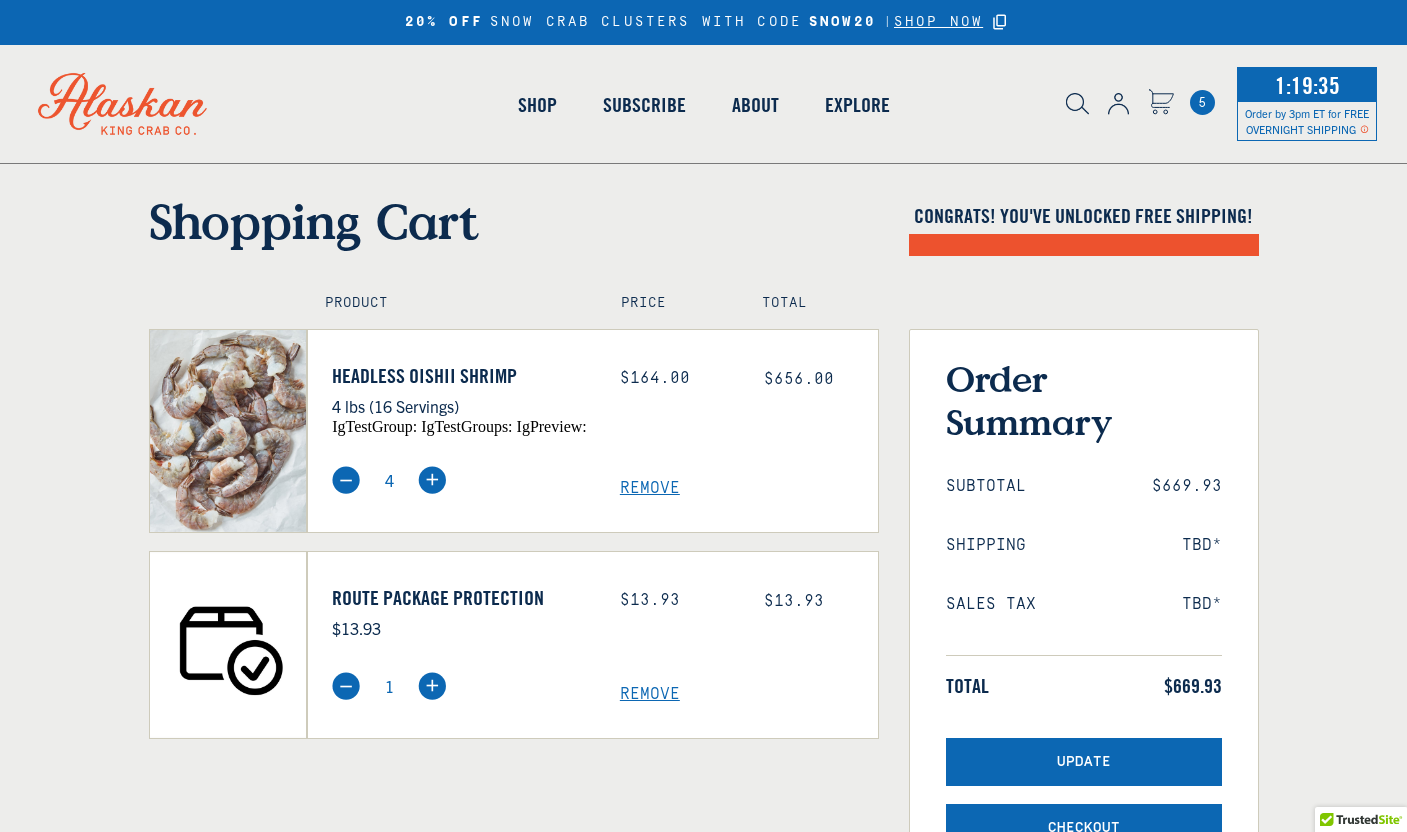 scroll, scrollTop: 0, scrollLeft: 0, axis: both 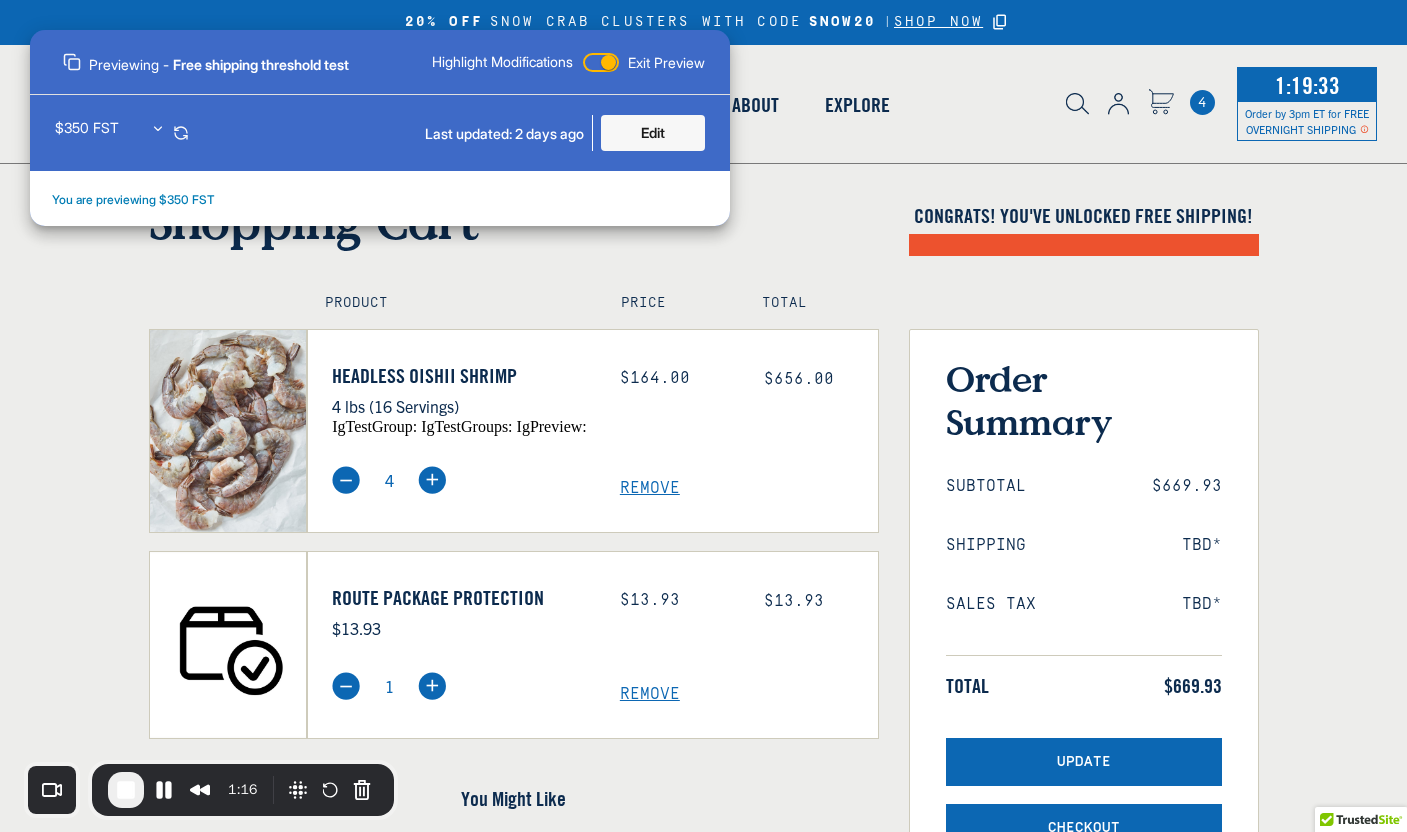 click at bounding box center [346, 480] 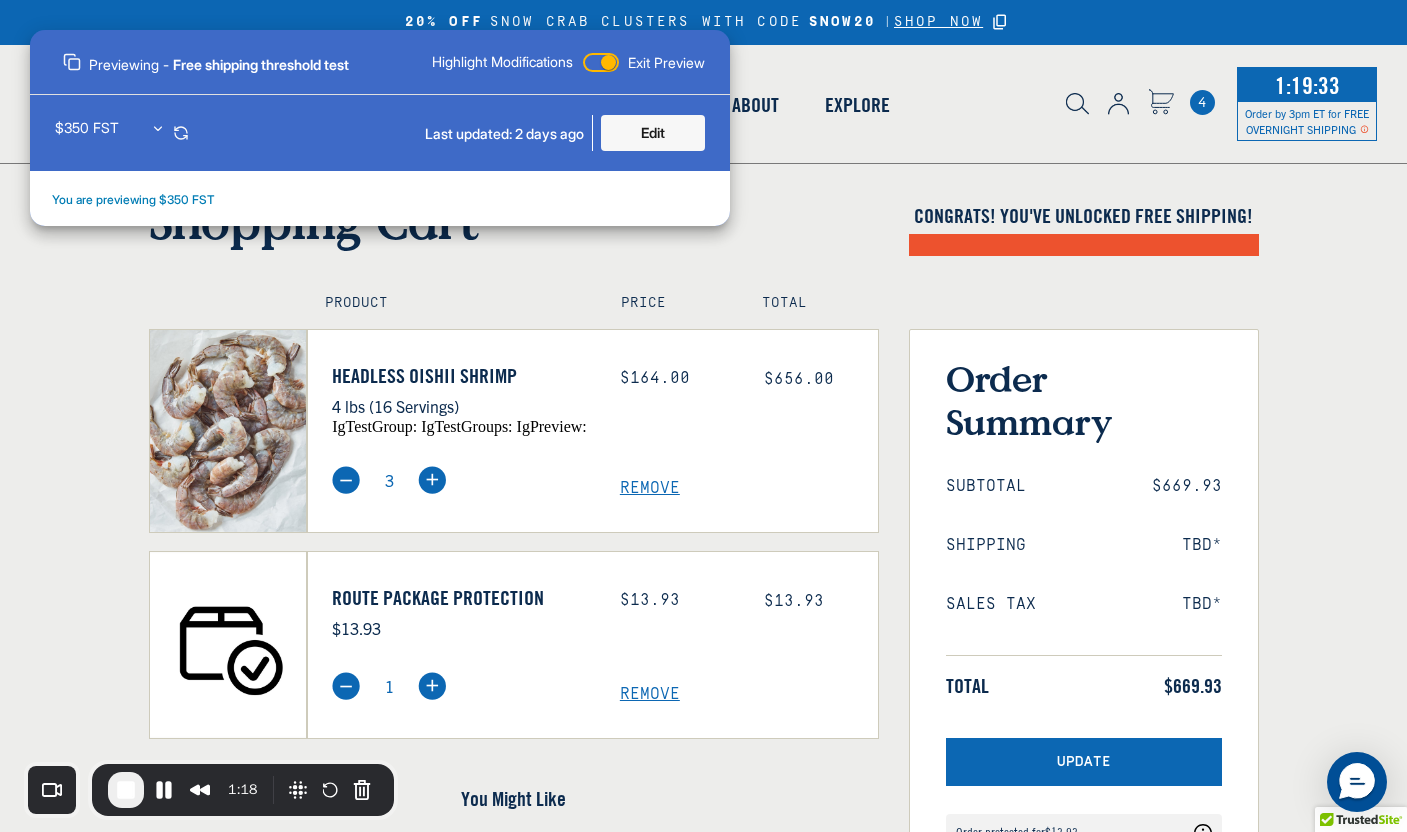 click at bounding box center (346, 480) 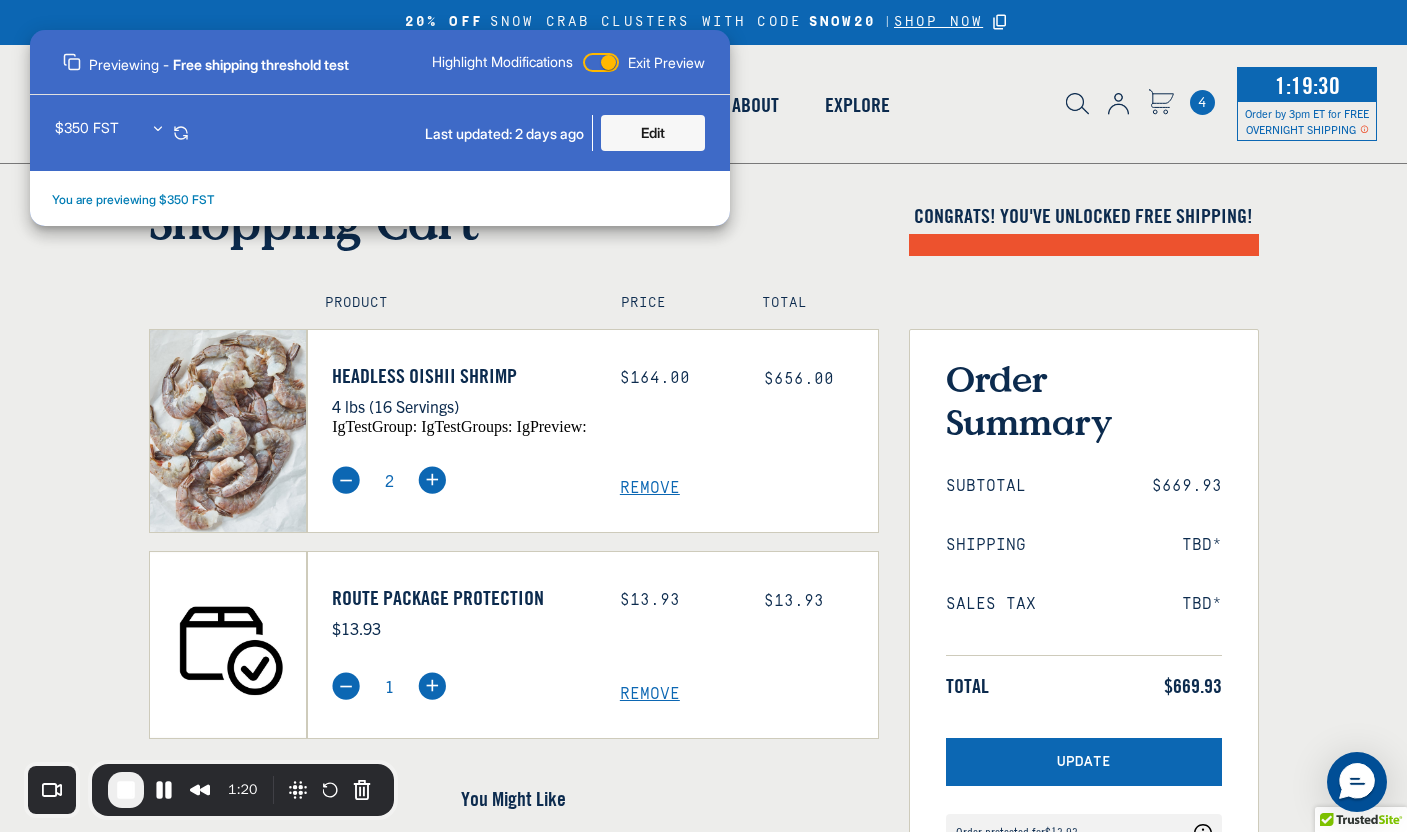 click at bounding box center [346, 480] 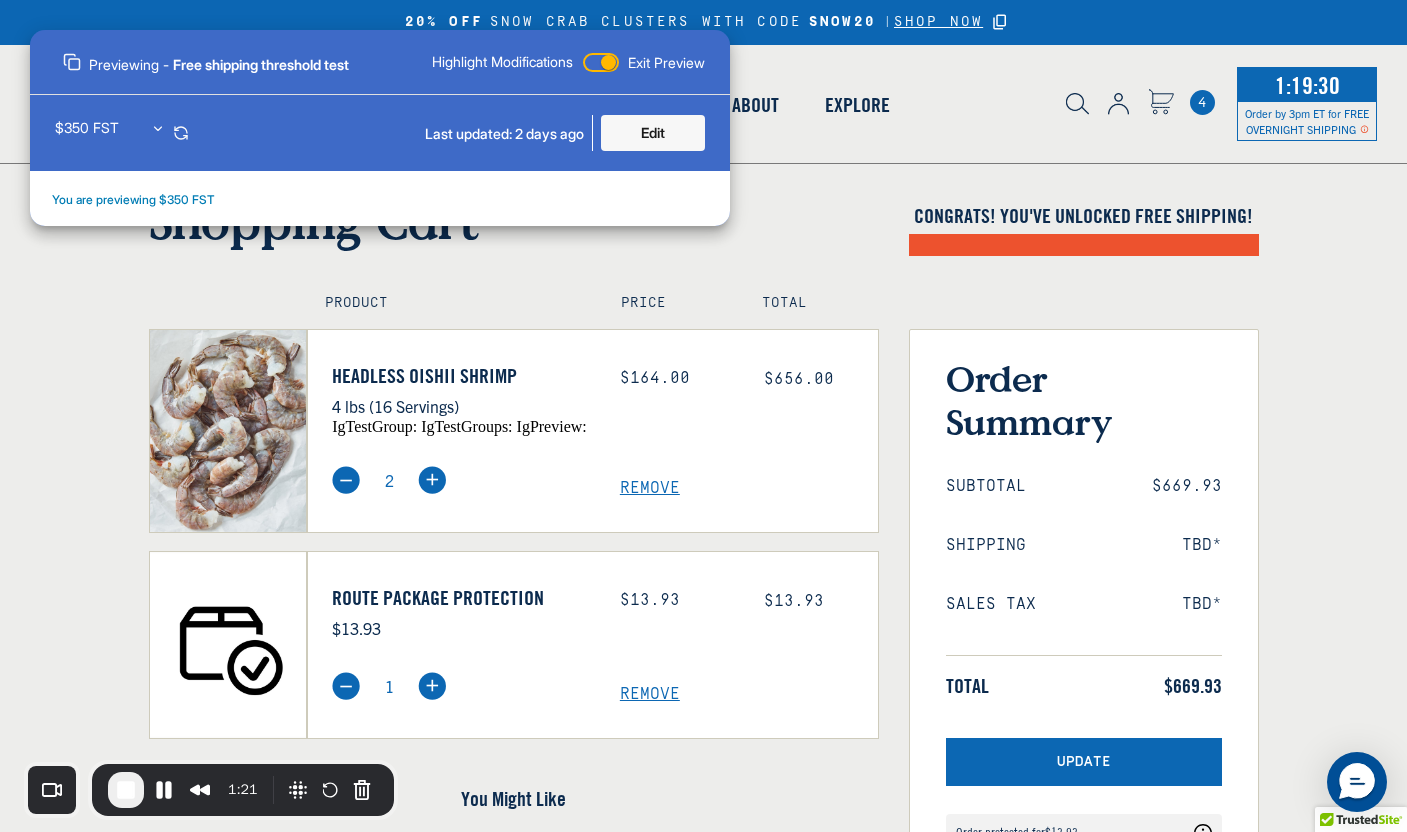 type on "1" 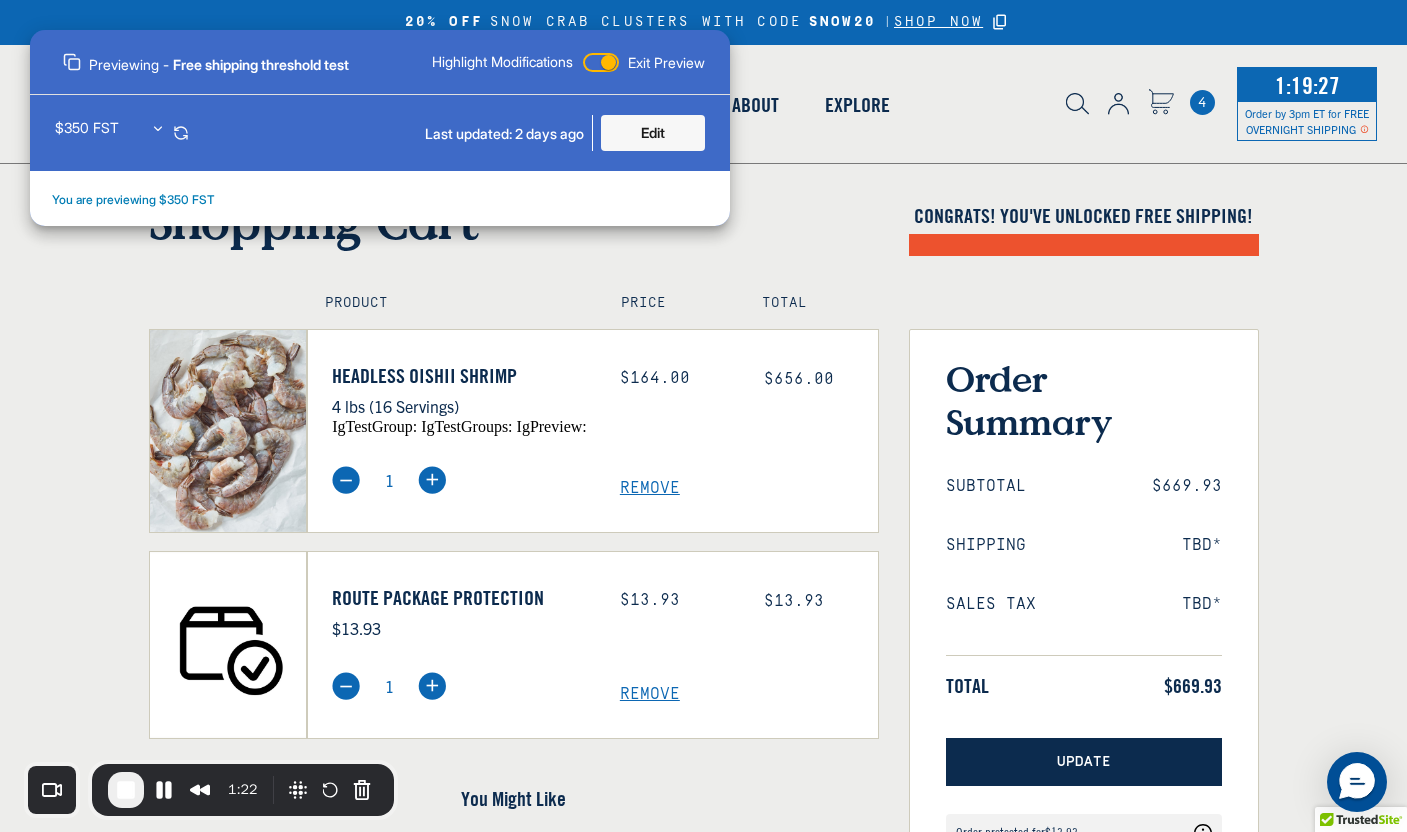 click on "Update" at bounding box center [1084, 762] 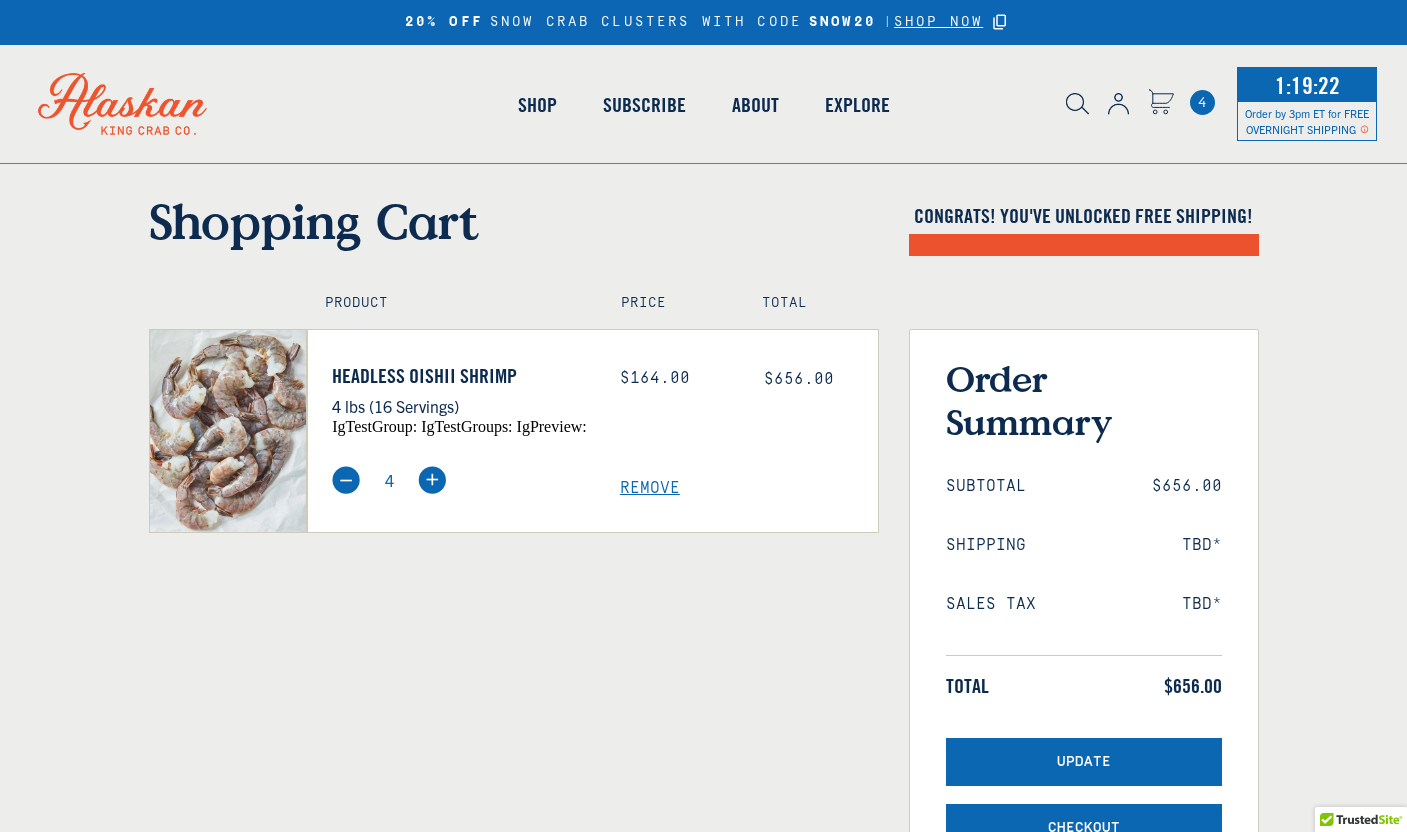 scroll, scrollTop: 0, scrollLeft: 0, axis: both 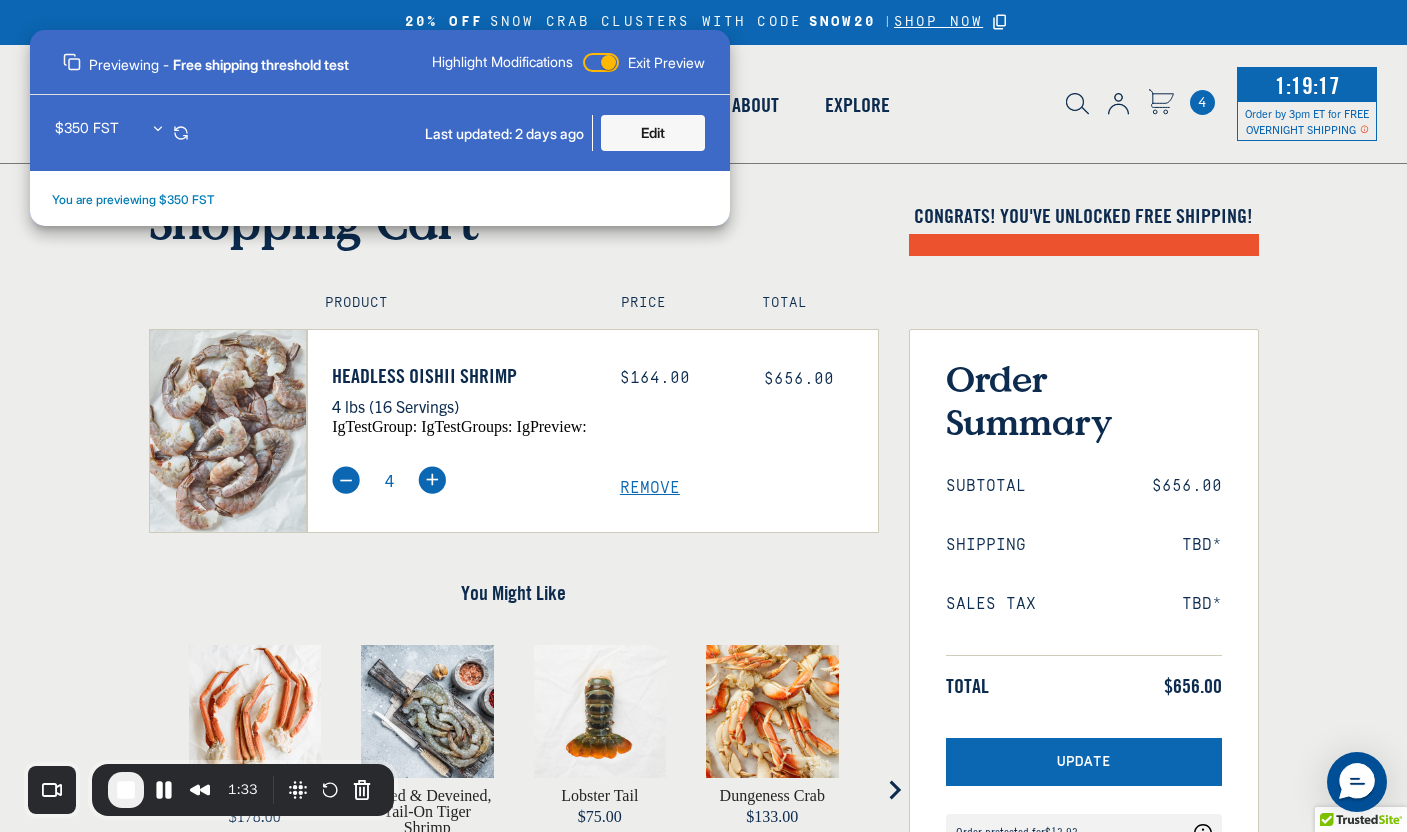 click at bounding box center (346, 480) 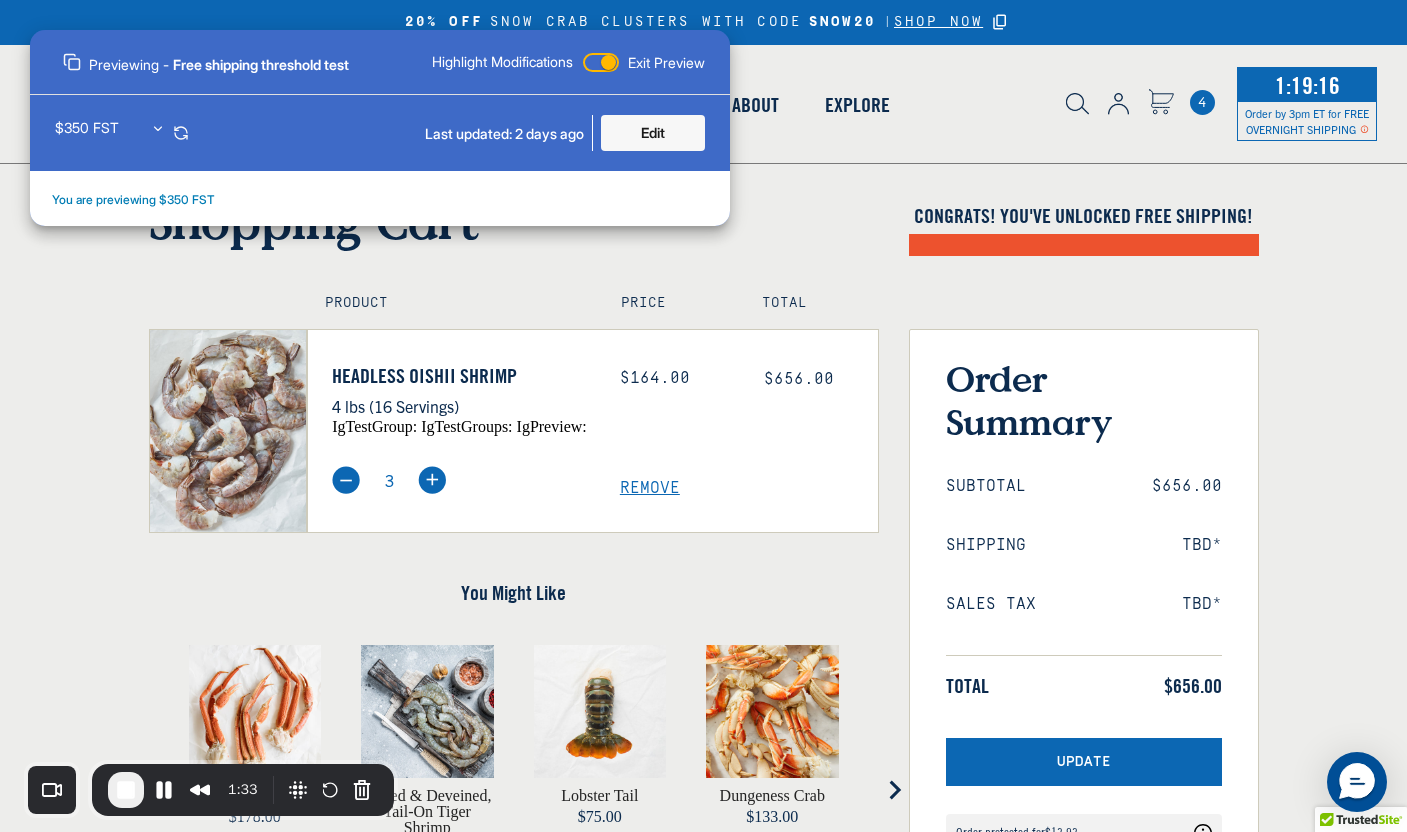 click at bounding box center (346, 480) 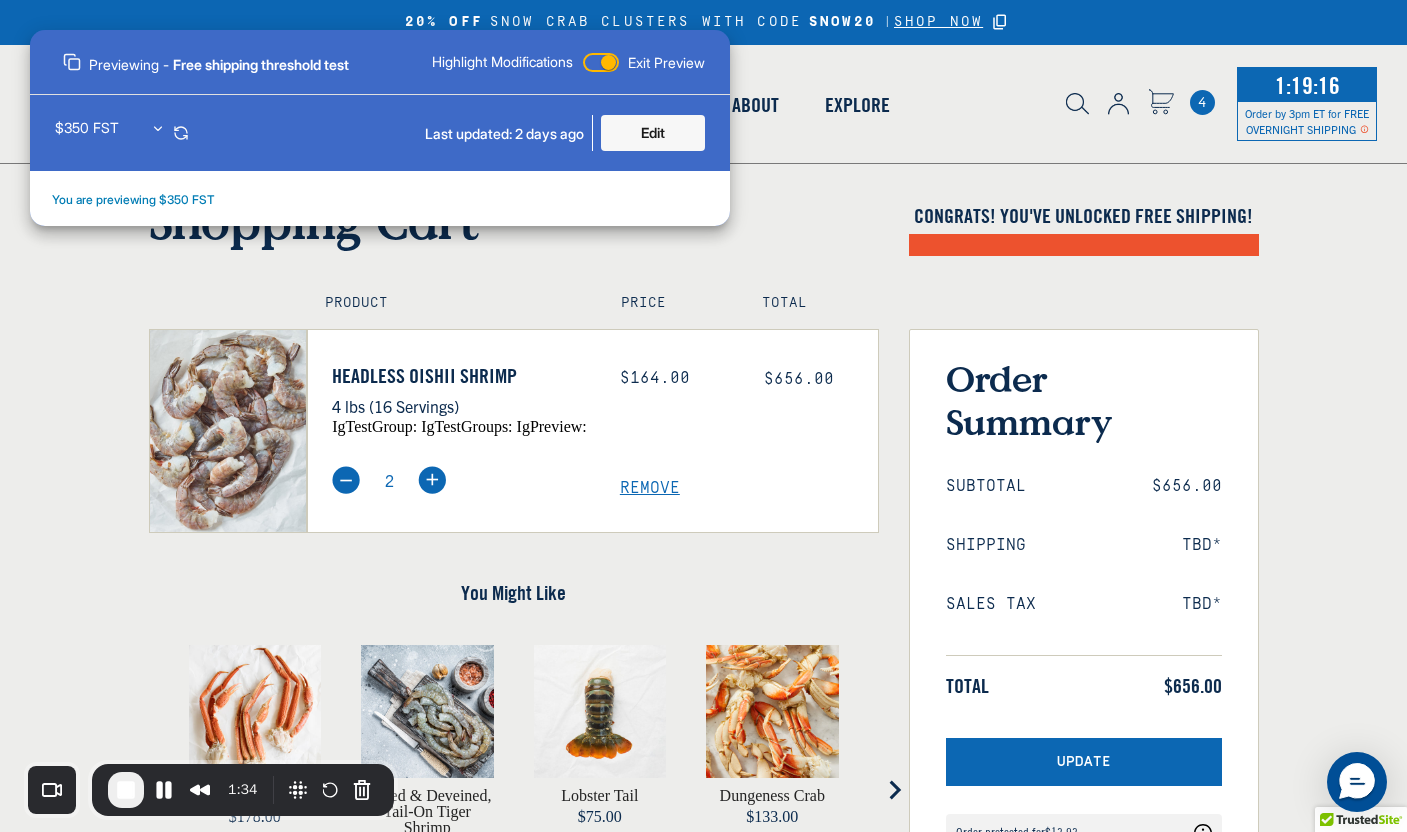 click at bounding box center [346, 480] 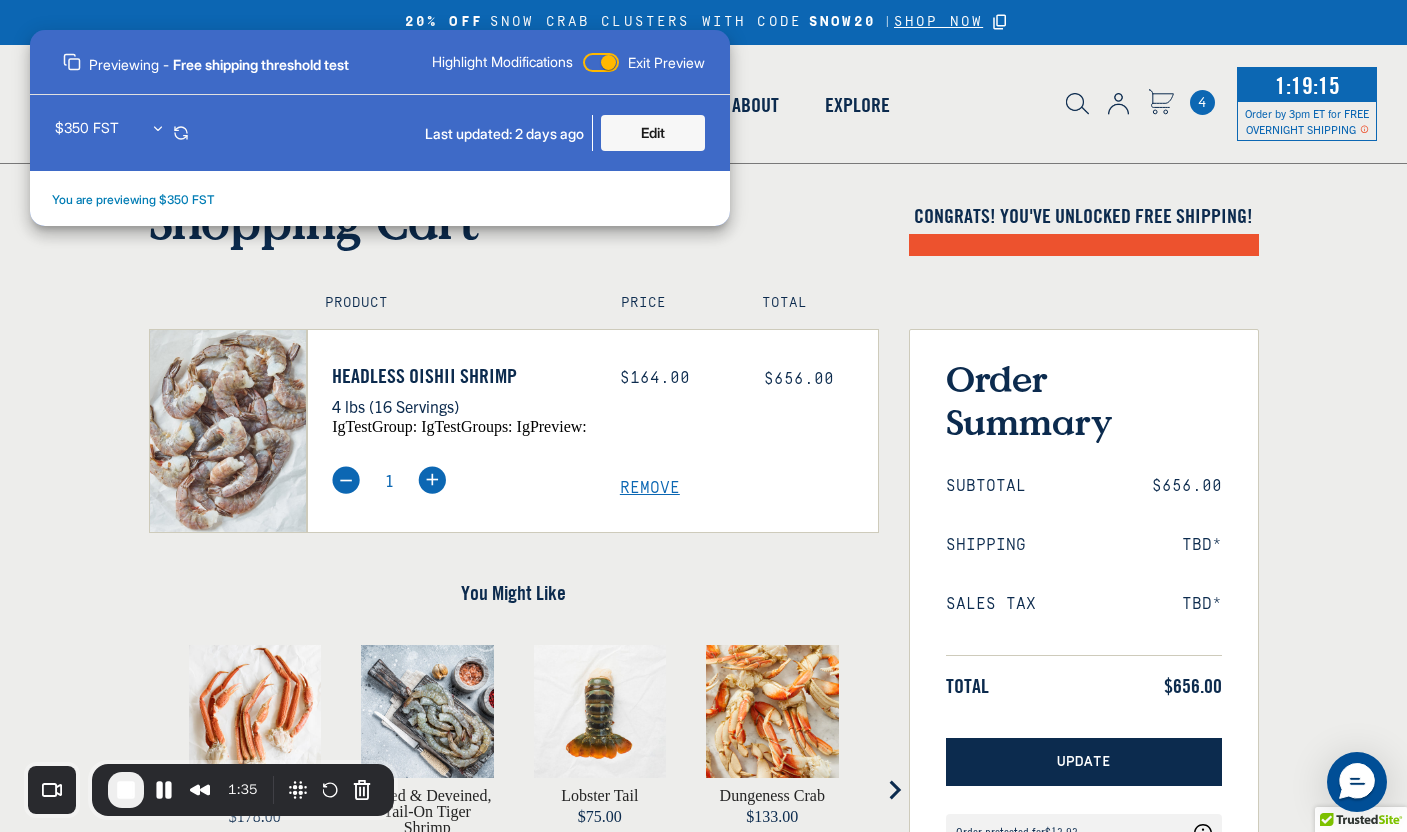 click on "Update" at bounding box center [1084, 762] 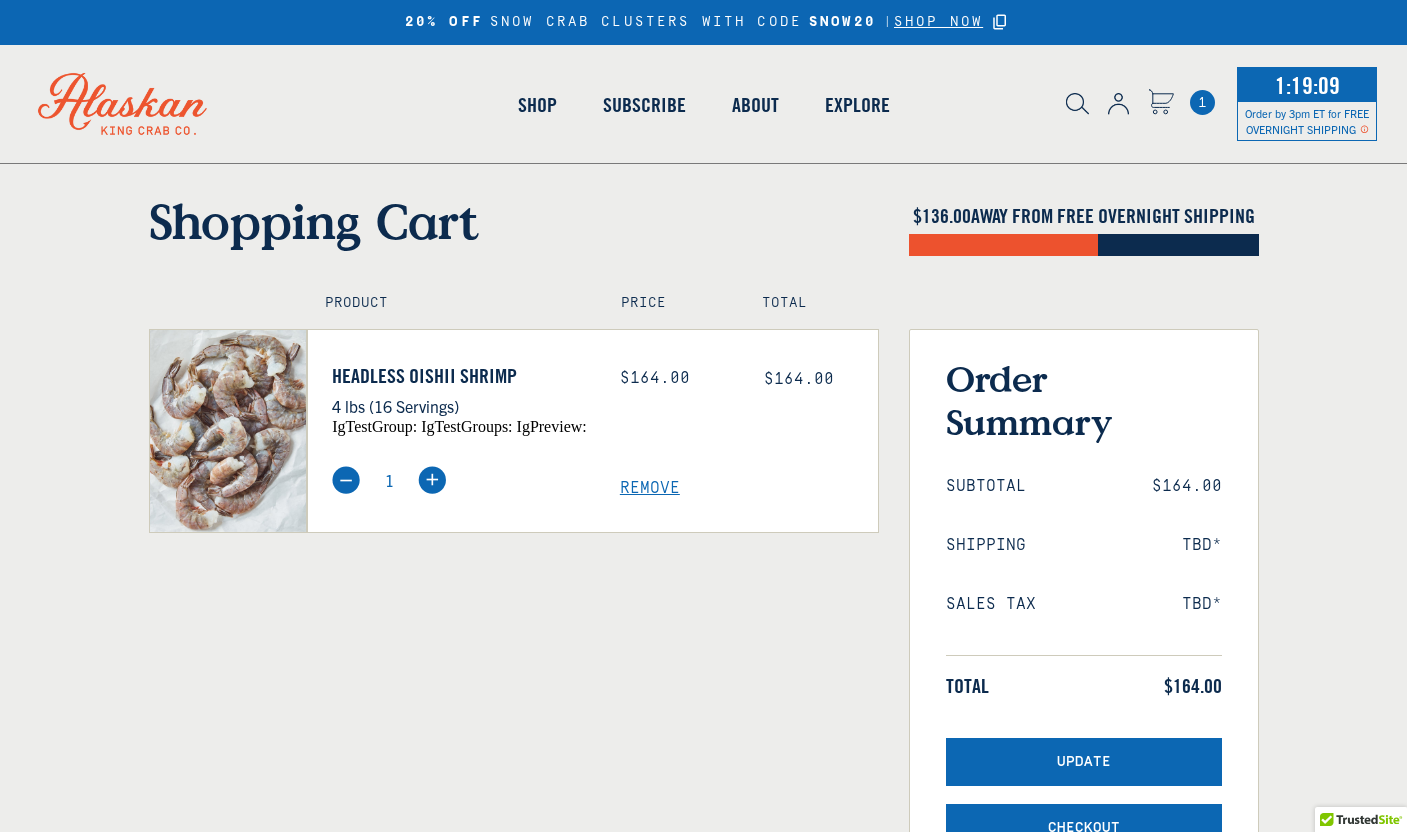 scroll, scrollTop: 0, scrollLeft: 0, axis: both 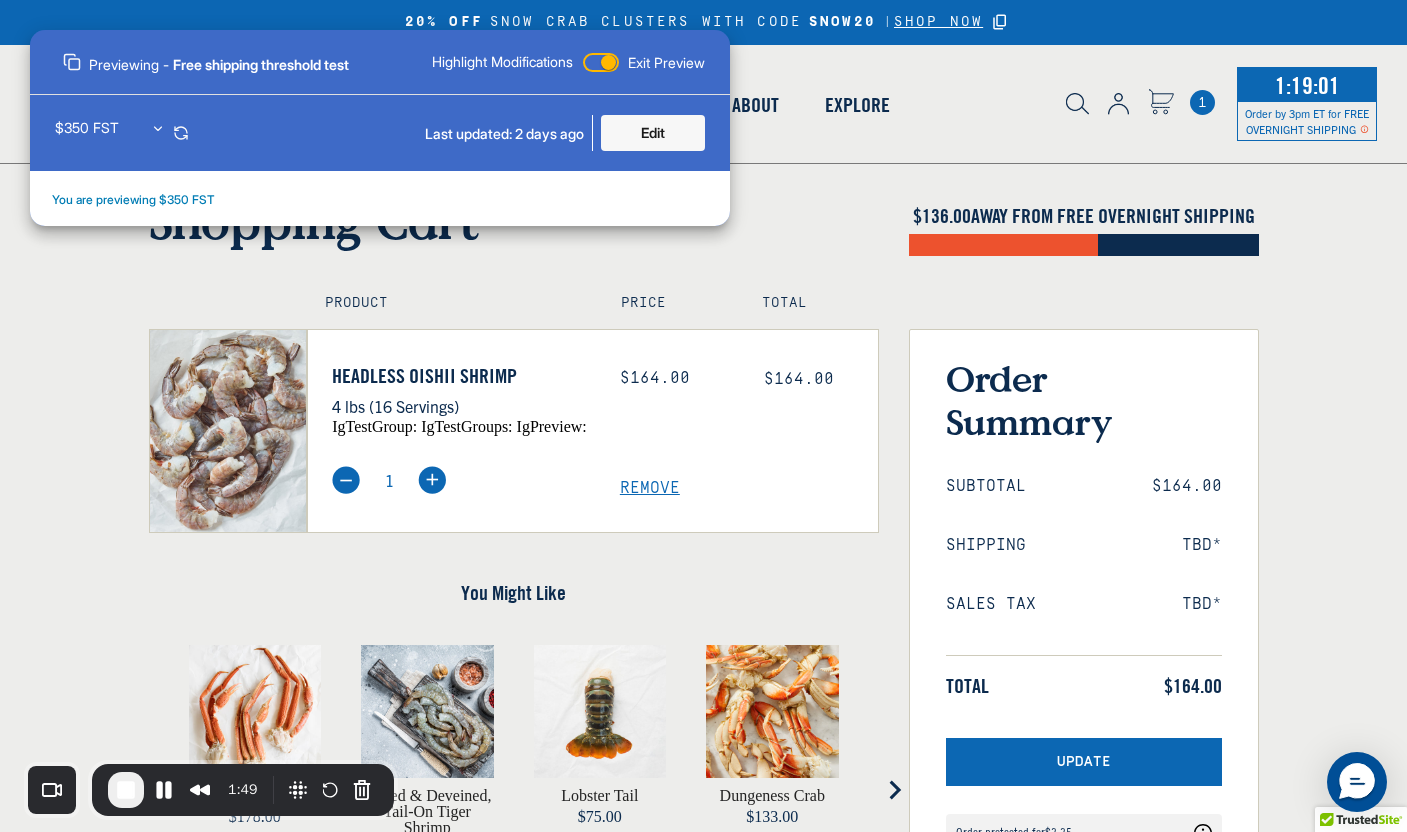 click at bounding box center (126, 790) 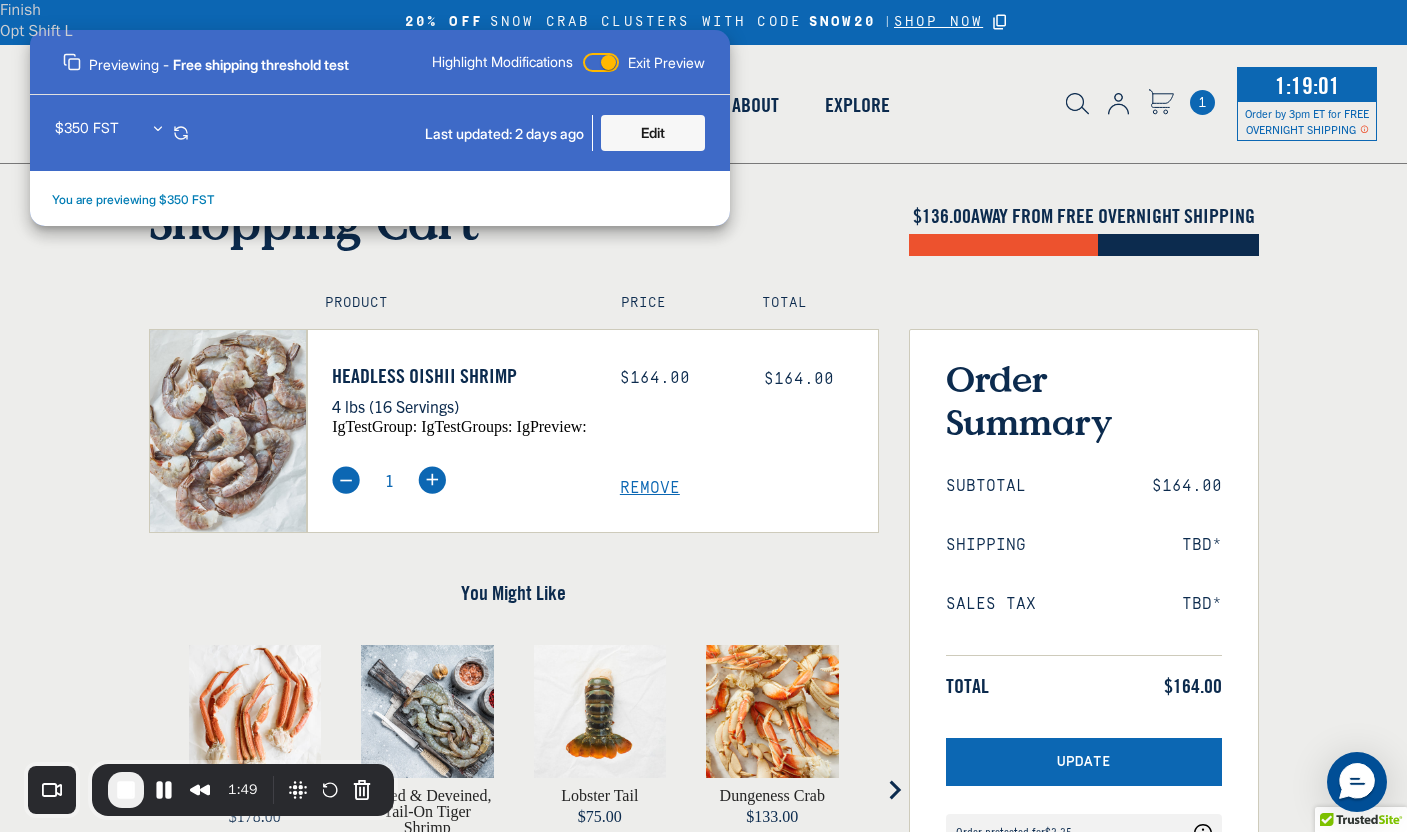 click at bounding box center [126, 790] 